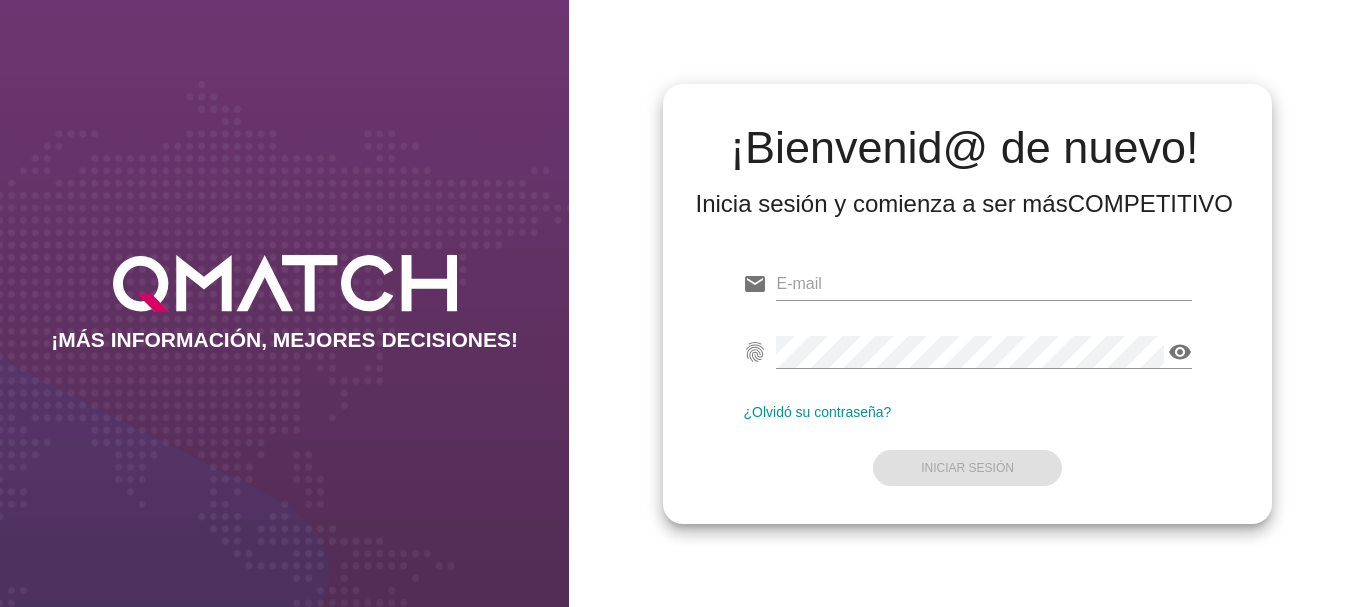 scroll, scrollTop: 0, scrollLeft: 0, axis: both 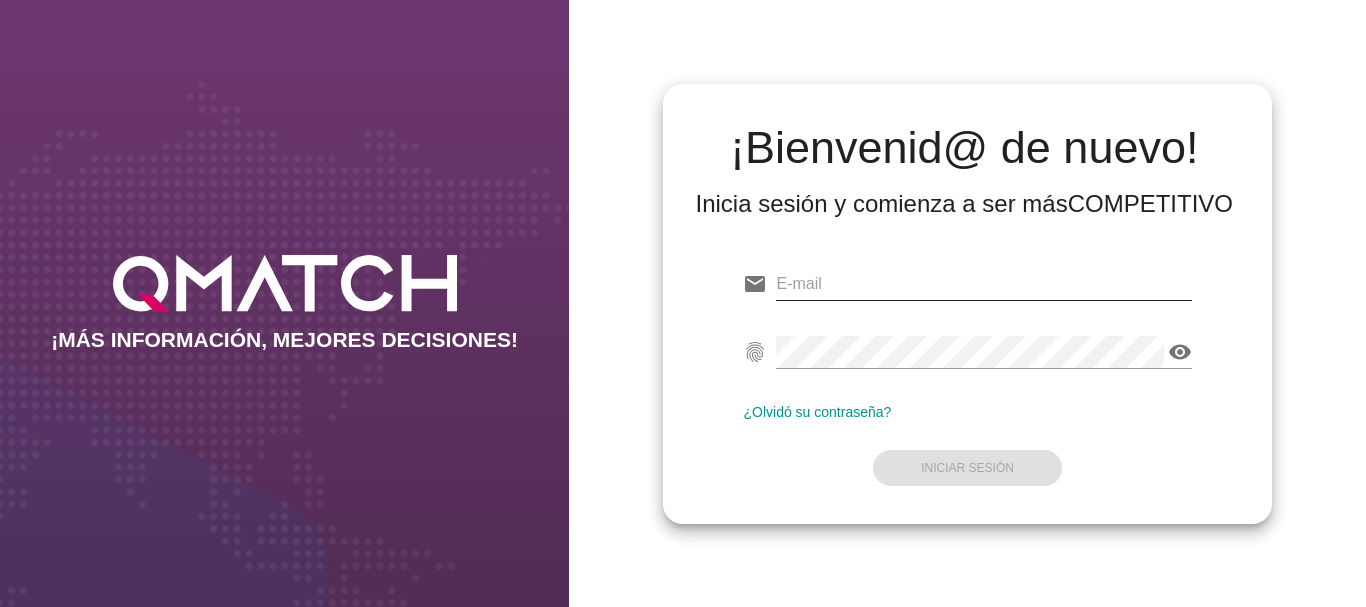 click at bounding box center [983, 284] 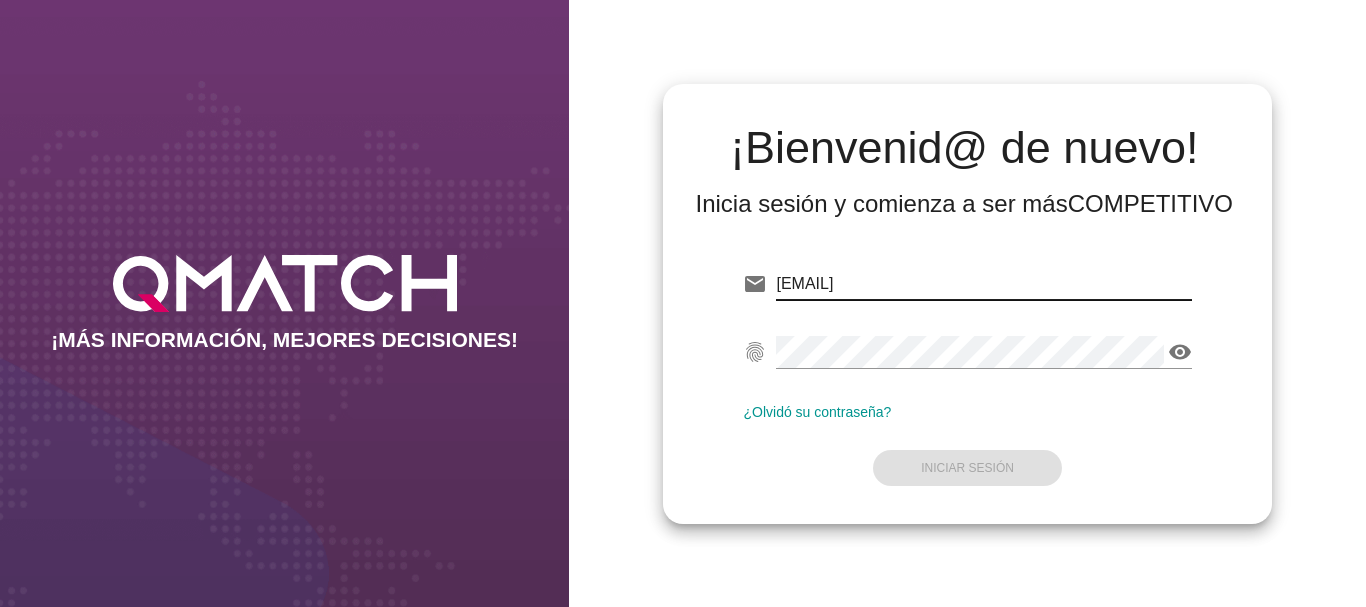 type on "[EMAIL]" 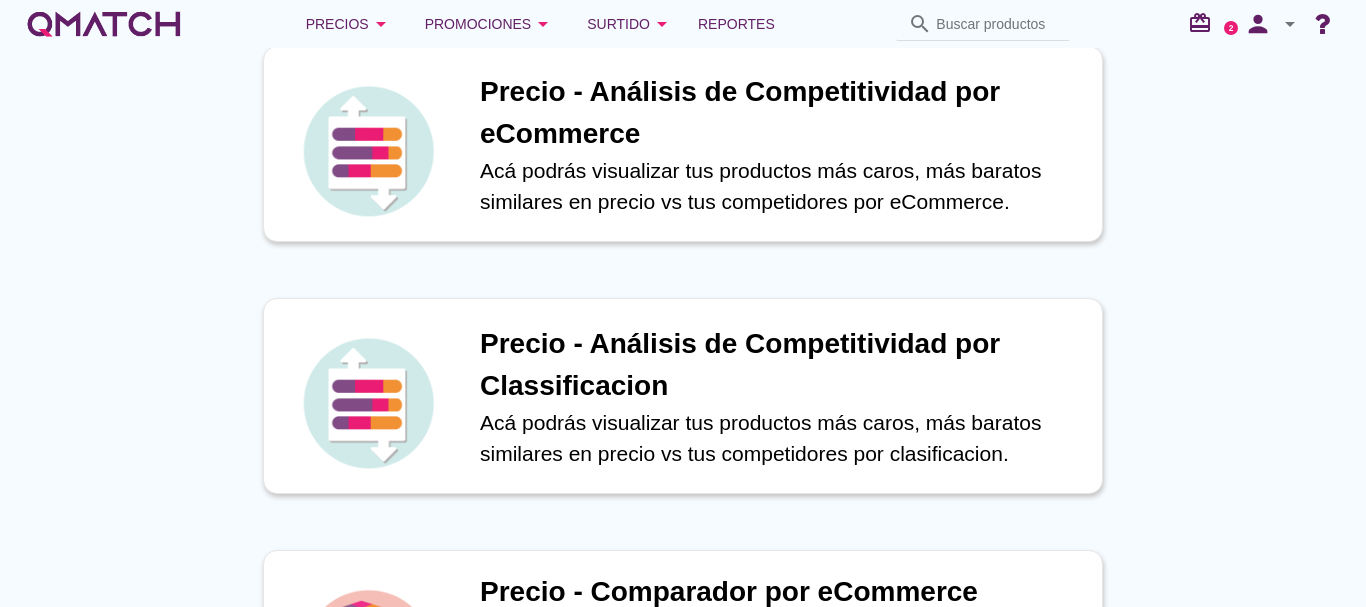 scroll, scrollTop: 600, scrollLeft: 0, axis: vertical 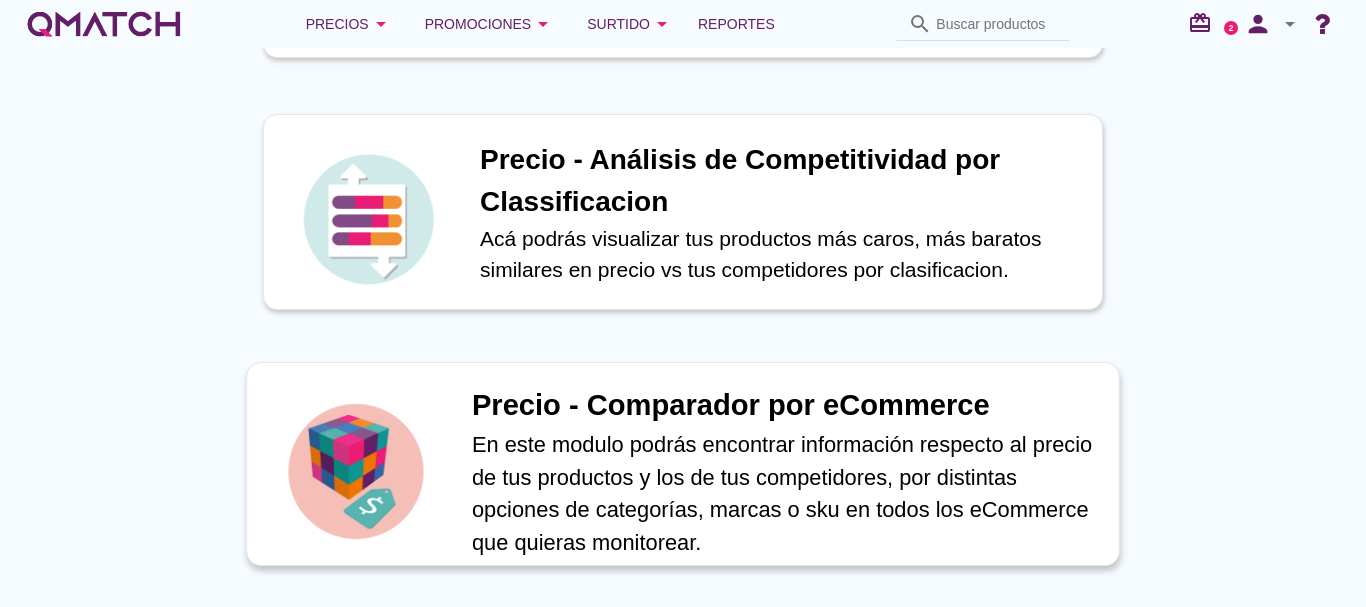 click on "Precio - Comparador por eCommerce" at bounding box center [785, 406] 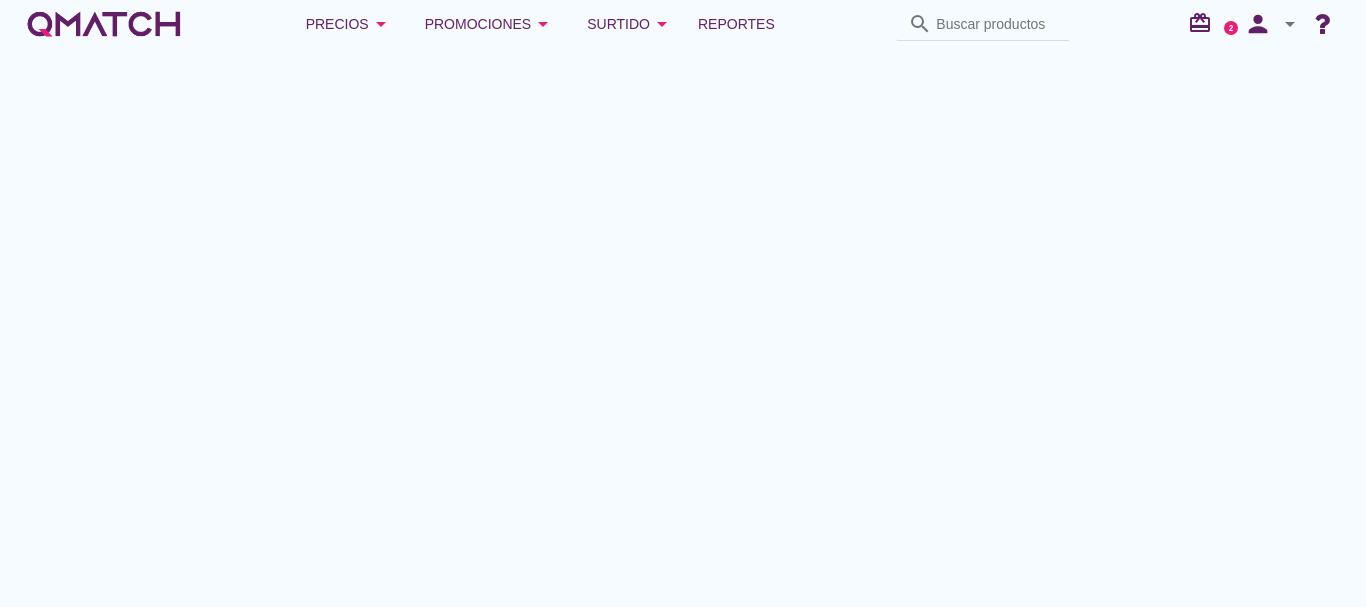 scroll, scrollTop: 0, scrollLeft: 0, axis: both 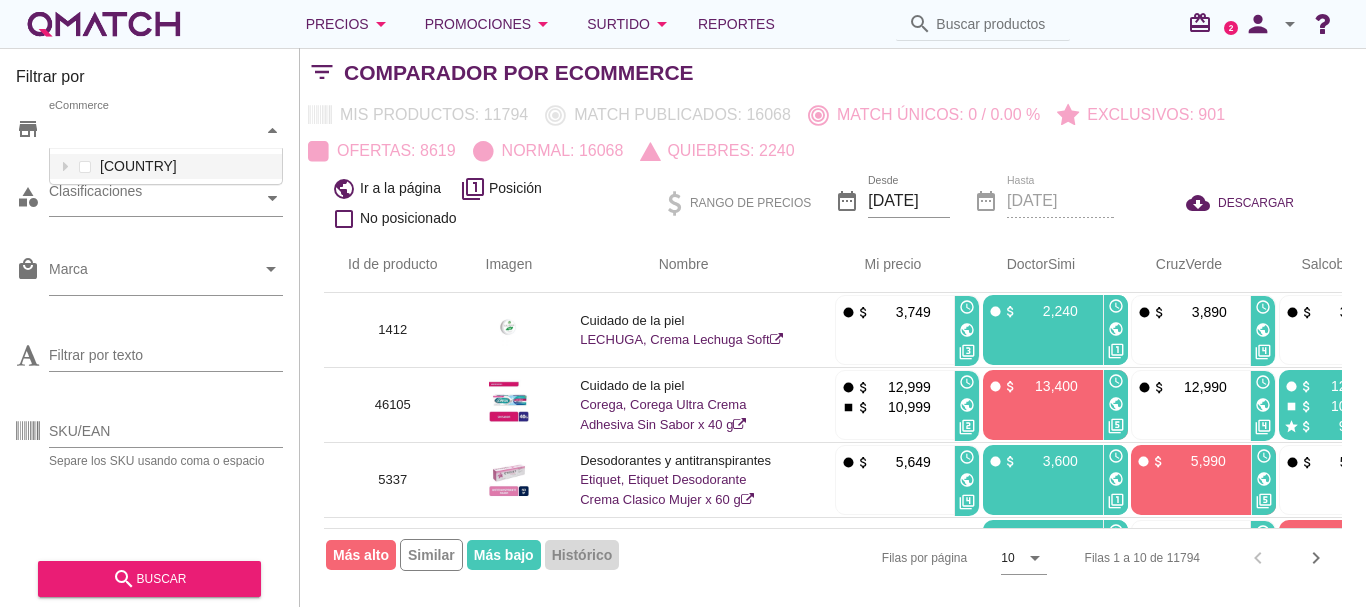 click at bounding box center (272, 130) 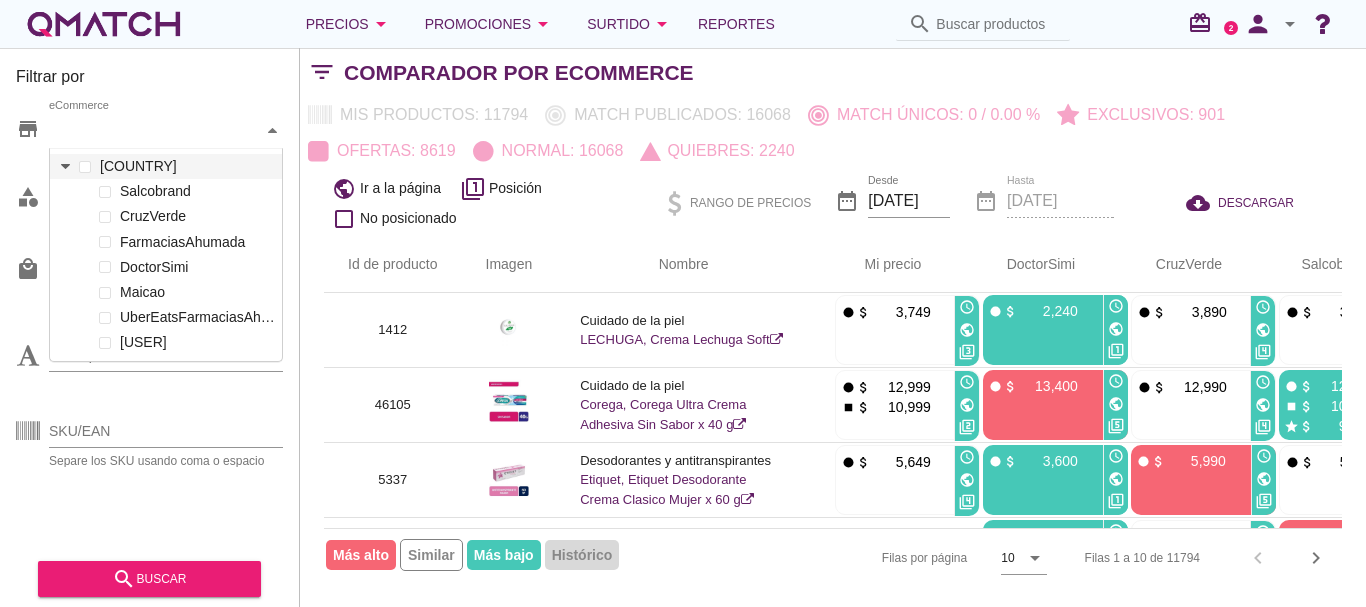 click at bounding box center (65, 166) 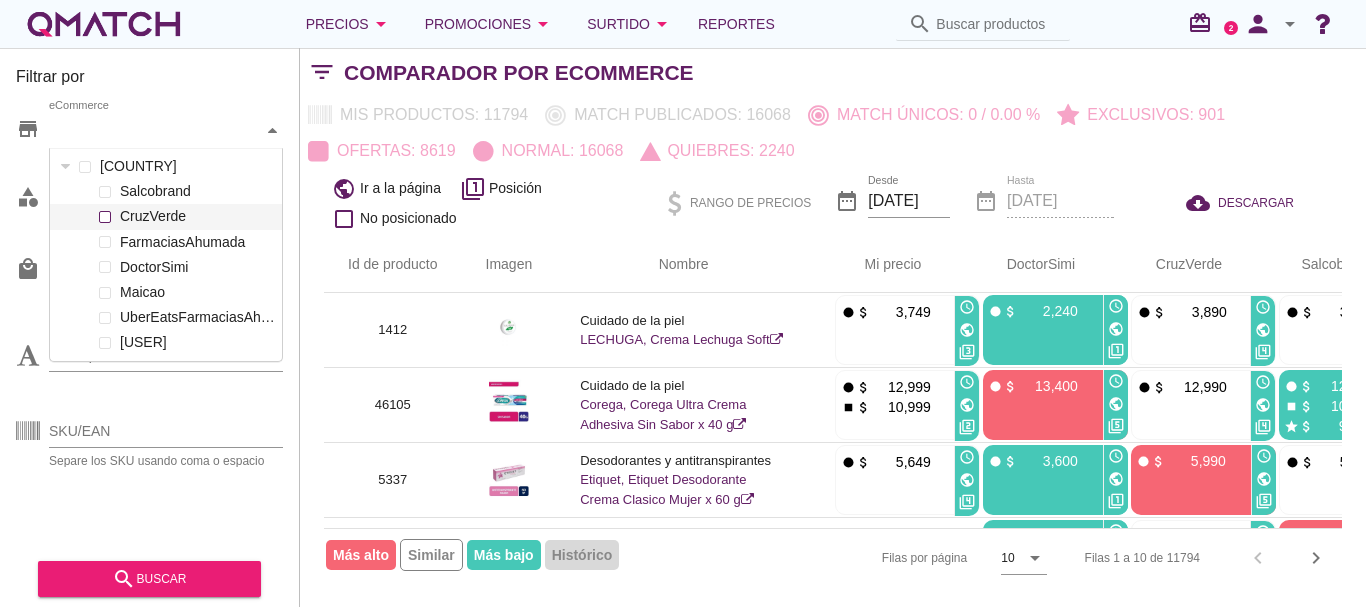 click at bounding box center [105, 217] 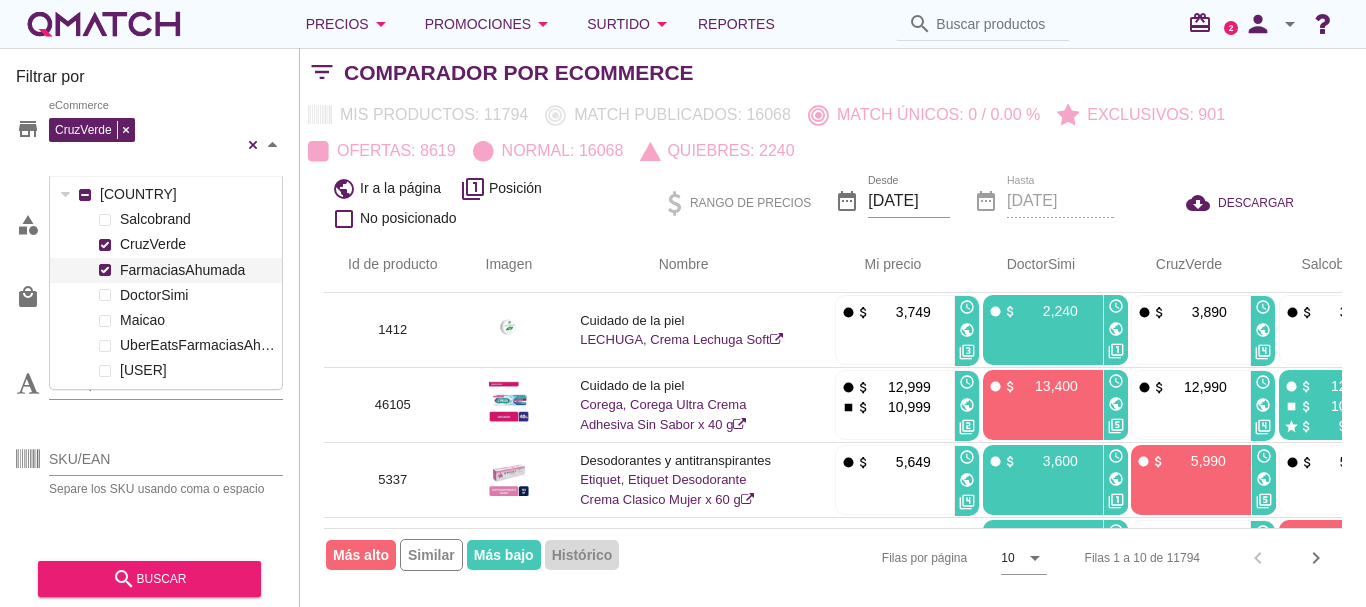click on "Salcobrand CruzVerde FarmaciasAhumada DoctorSimi Maicao UberEatsFarmaciasAhumada_212 UberEatsSalcobrand_121LasTerrazas" at bounding box center [166, 295] 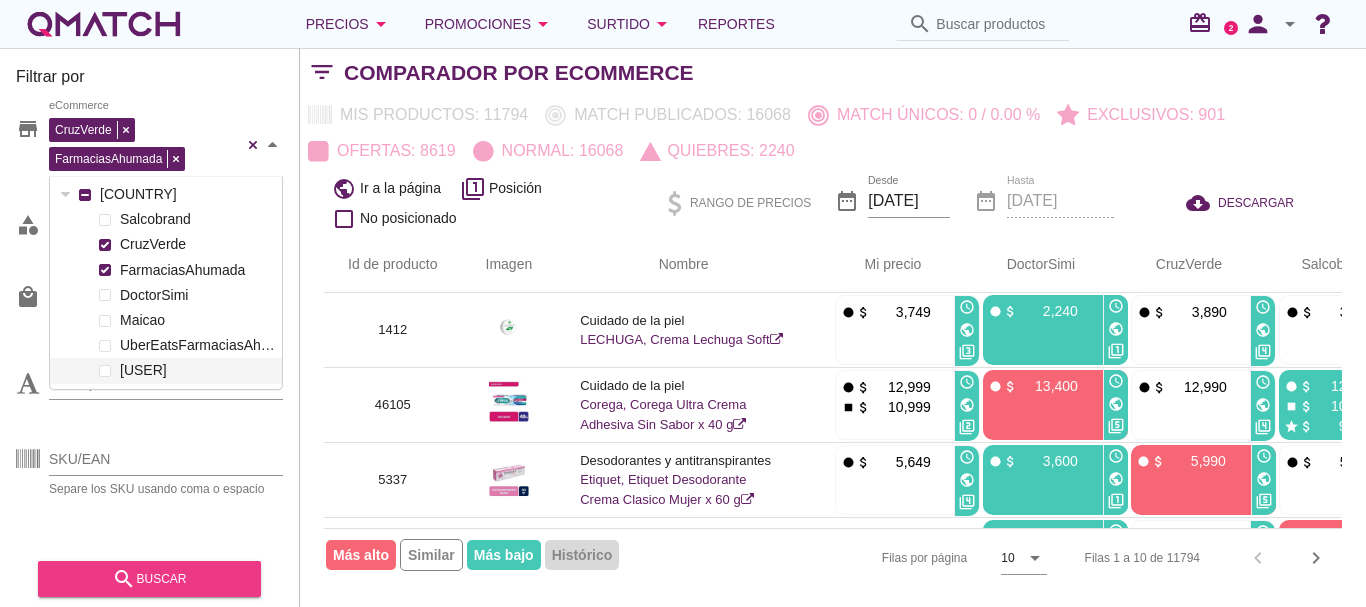 click on "search
buscar" at bounding box center [149, 579] 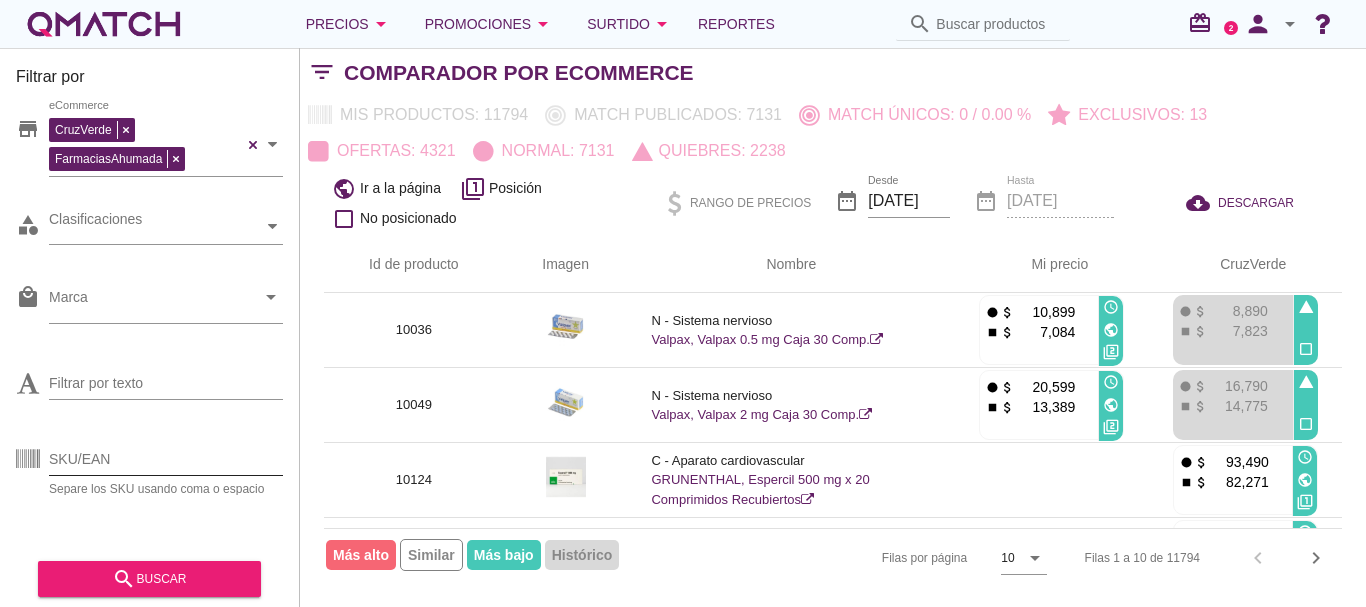 click on "SKU/EAN" at bounding box center (166, 459) 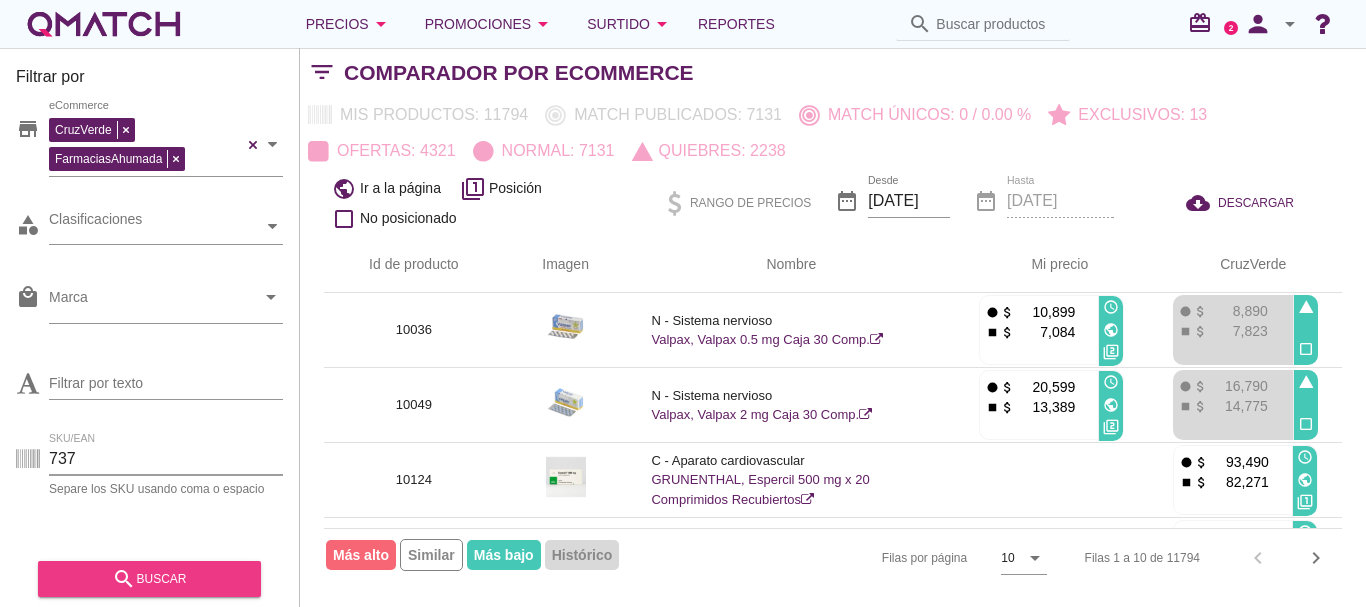 click on "search
buscar" at bounding box center (149, 579) 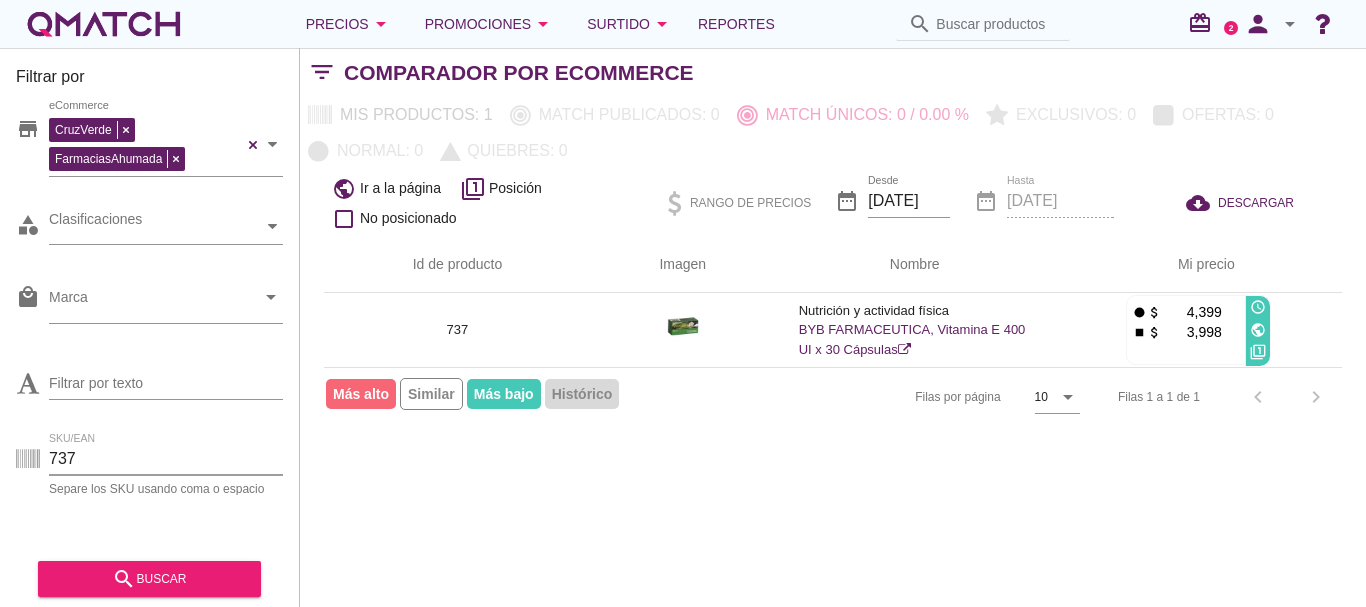drag, startPoint x: 131, startPoint y: 448, endPoint x: 17, endPoint y: 454, distance: 114.15778 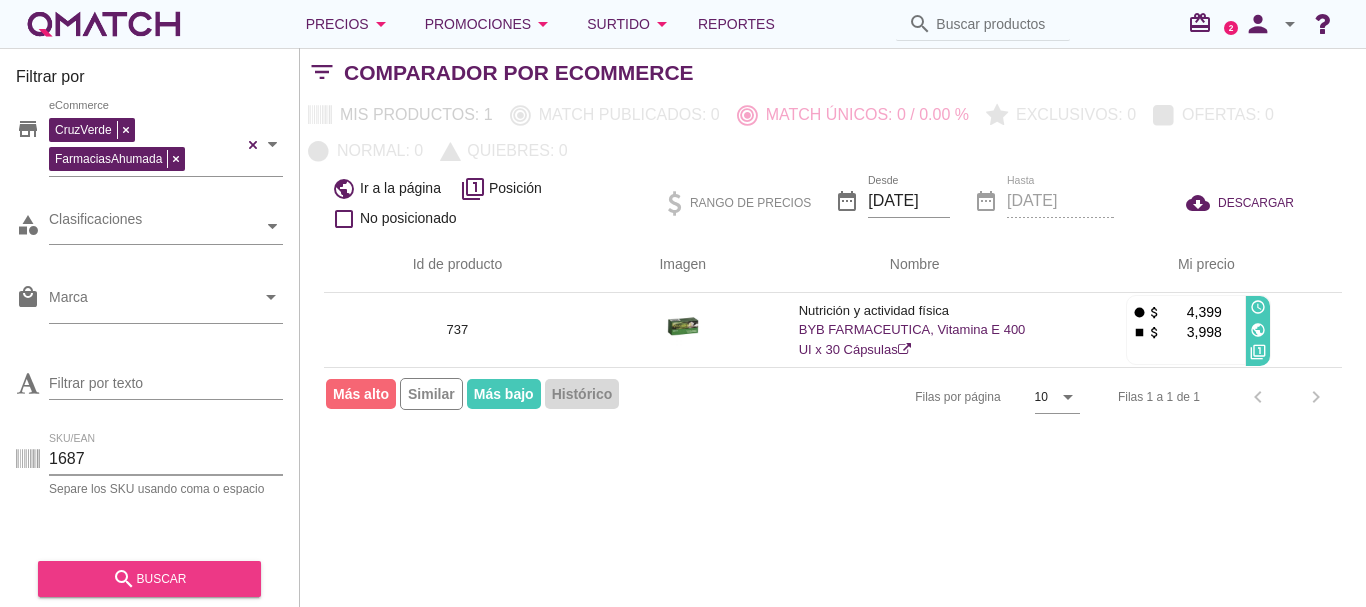 click on "search
buscar" at bounding box center (149, 579) 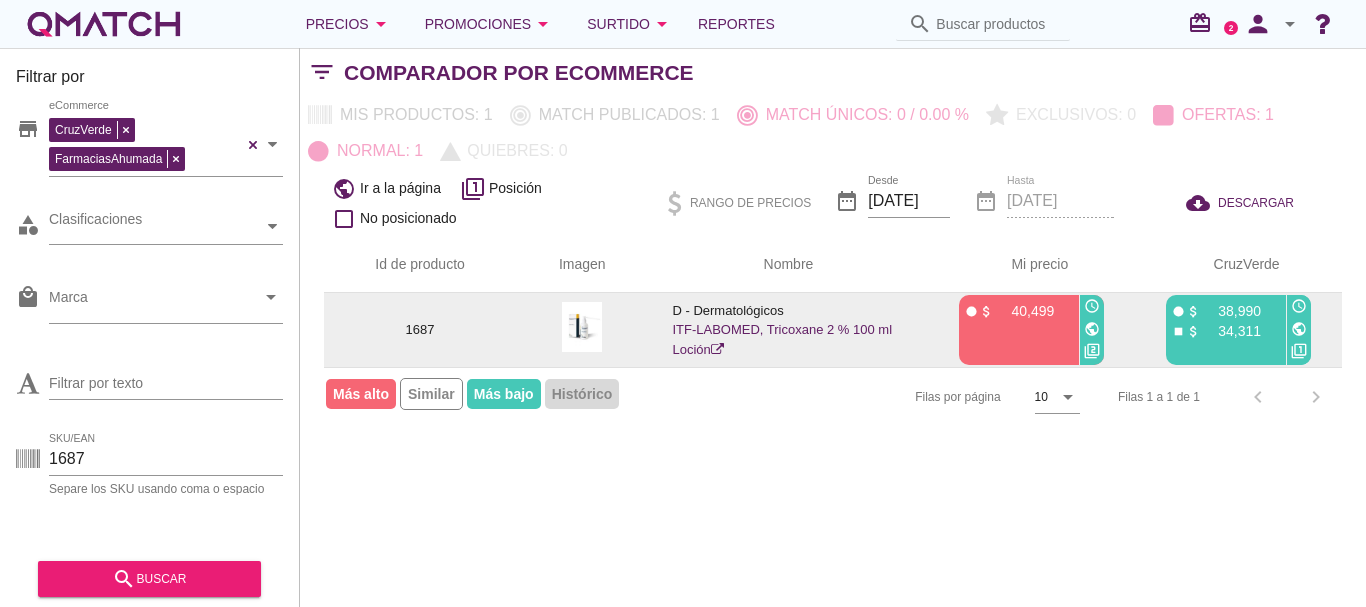 click on "public" at bounding box center [1299, 329] 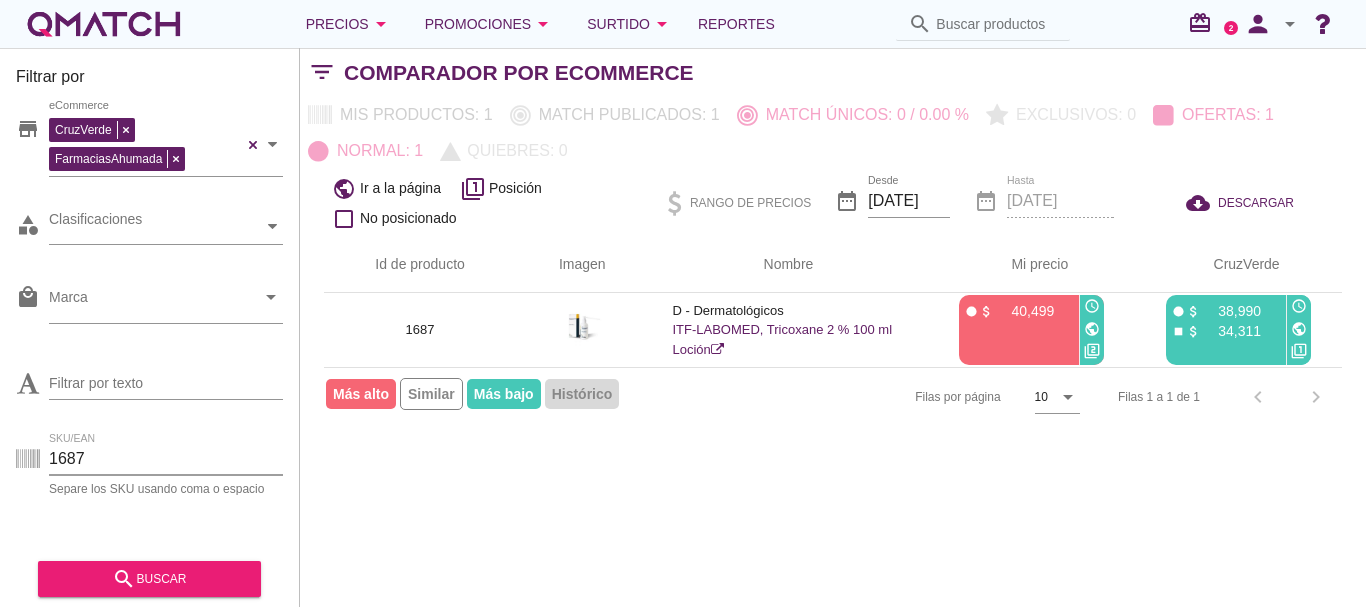 drag, startPoint x: 99, startPoint y: 459, endPoint x: 44, endPoint y: 459, distance: 55 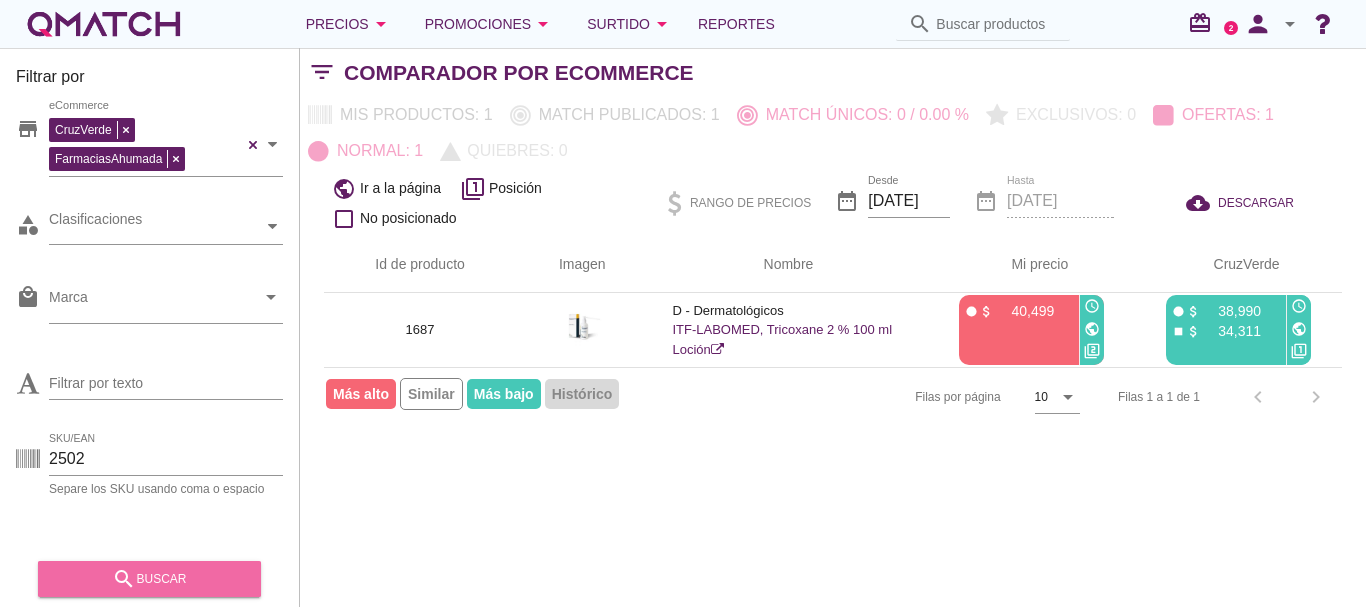 click on "search
buscar" at bounding box center [149, 579] 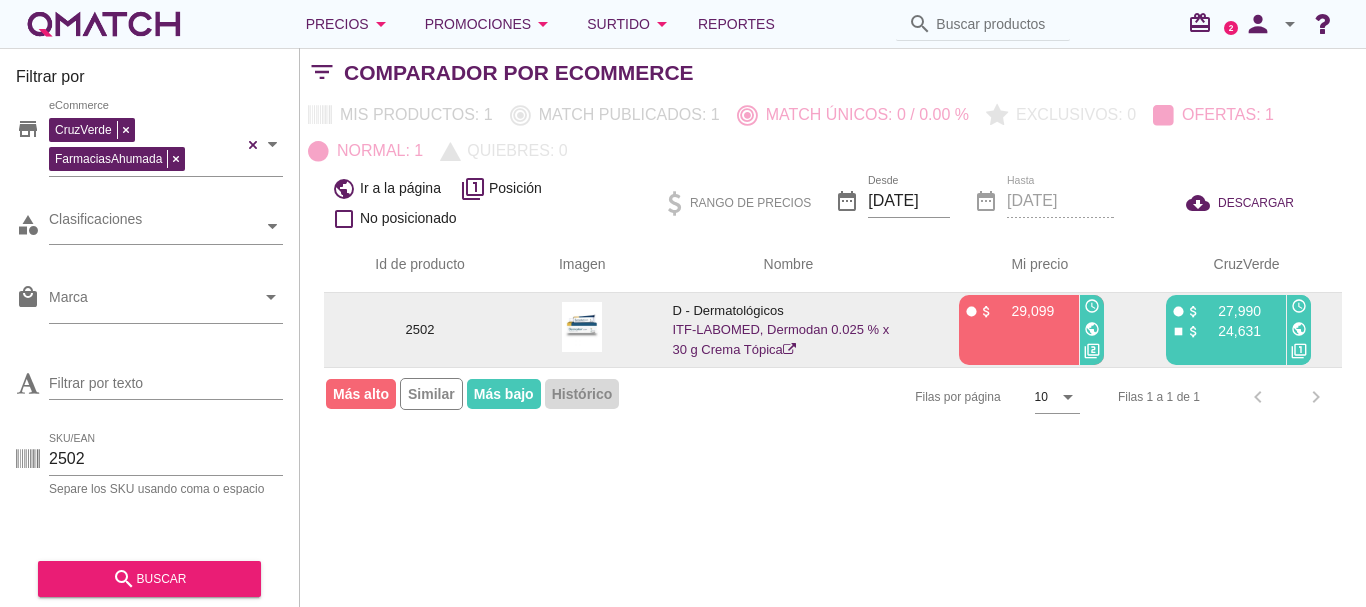 click on "public" at bounding box center [1299, 329] 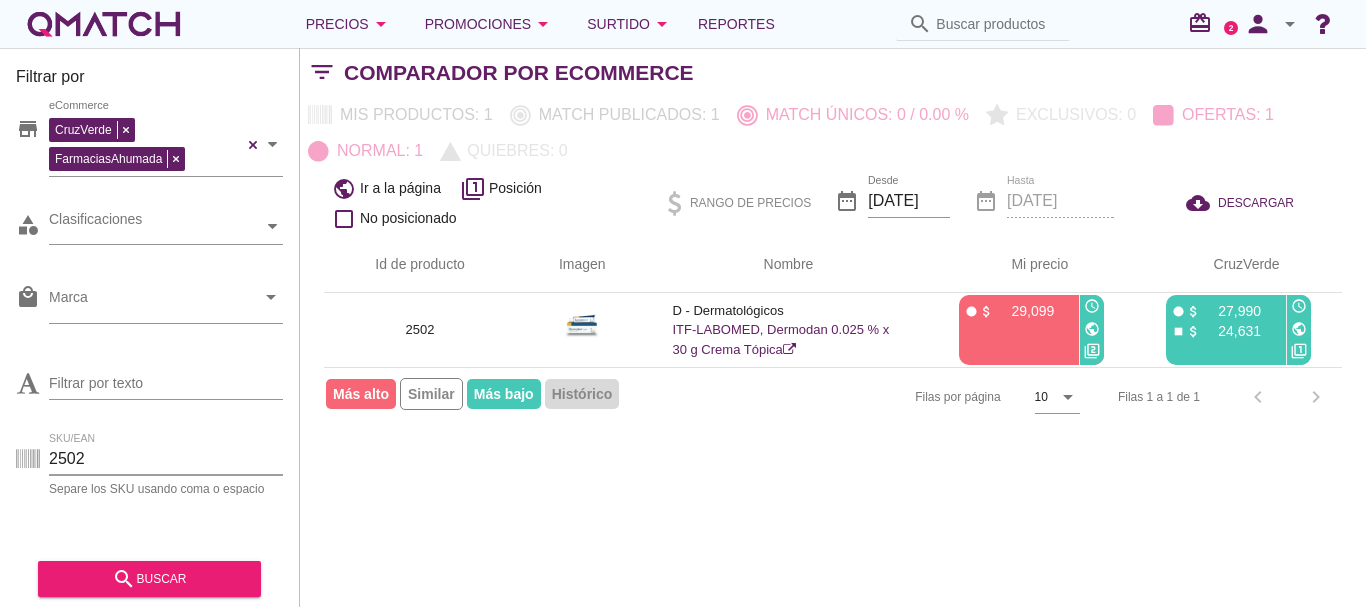 click on "Filtrar por store CruzVerde FarmaciasAhumada eCommerce category Clasificaciones local_mall Marca arrow_drop_down Filtrar por texto SKU/EAN 2502 Separe los SKU usando coma o espacio search buscar" at bounding box center (150, 327) 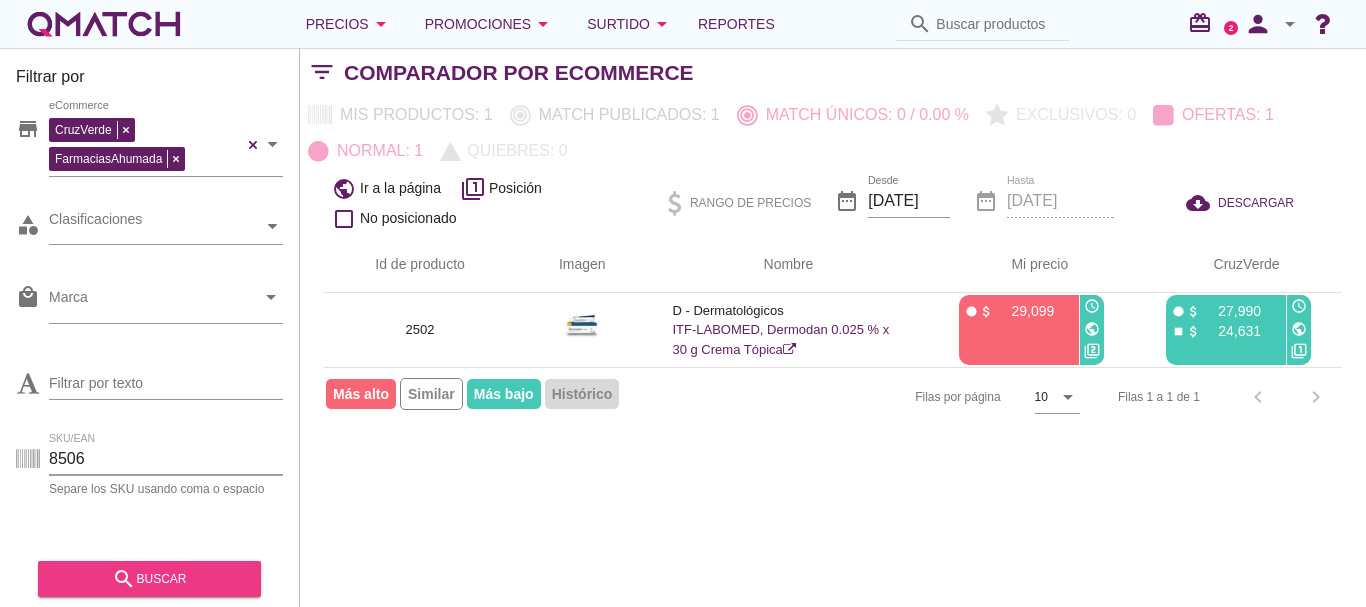 click on "search" at bounding box center [124, 579] 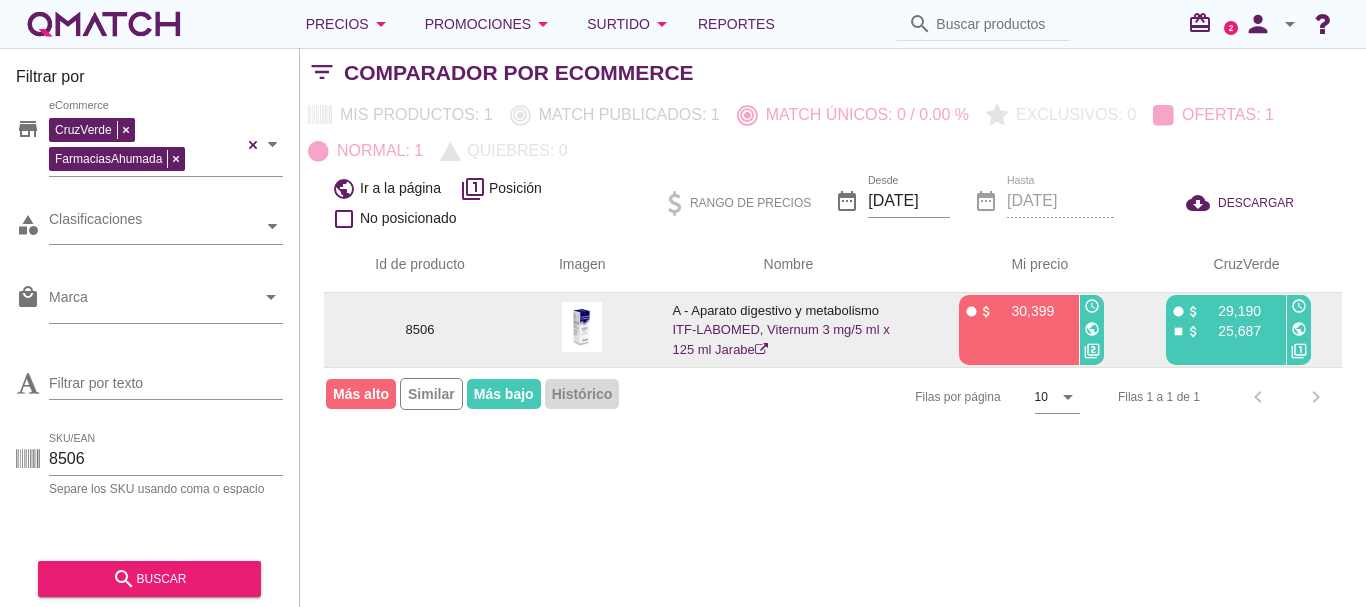 click on "public" at bounding box center [1299, 329] 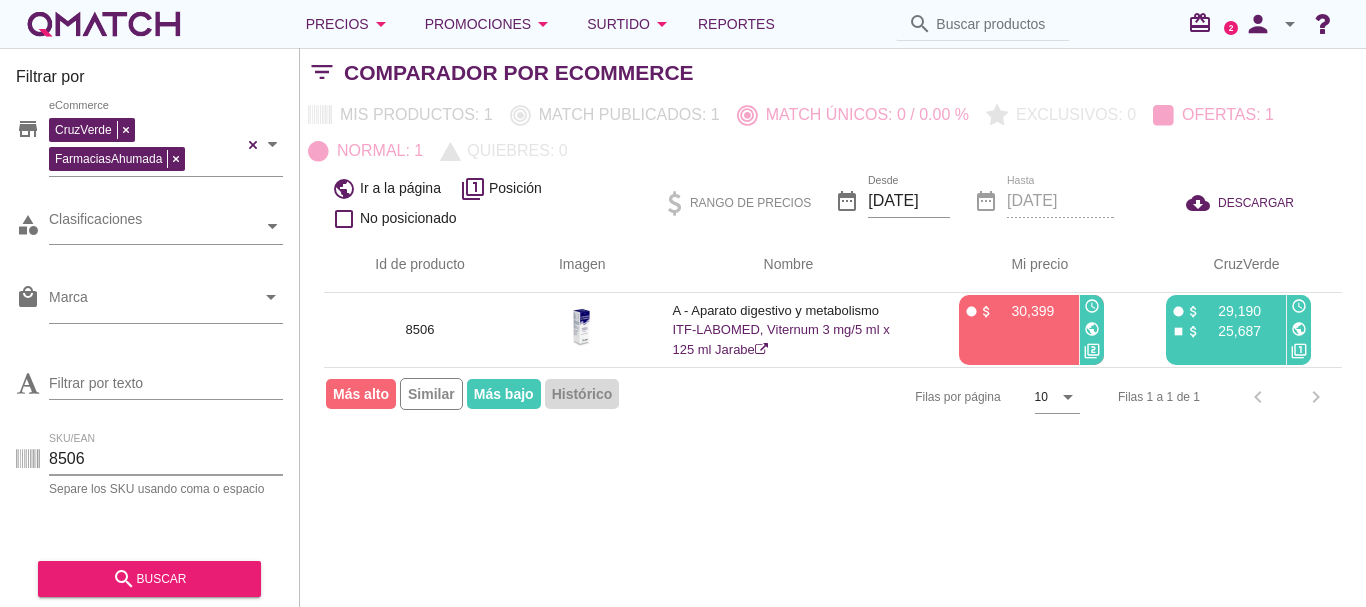 drag, startPoint x: 100, startPoint y: 459, endPoint x: 11, endPoint y: 459, distance: 89 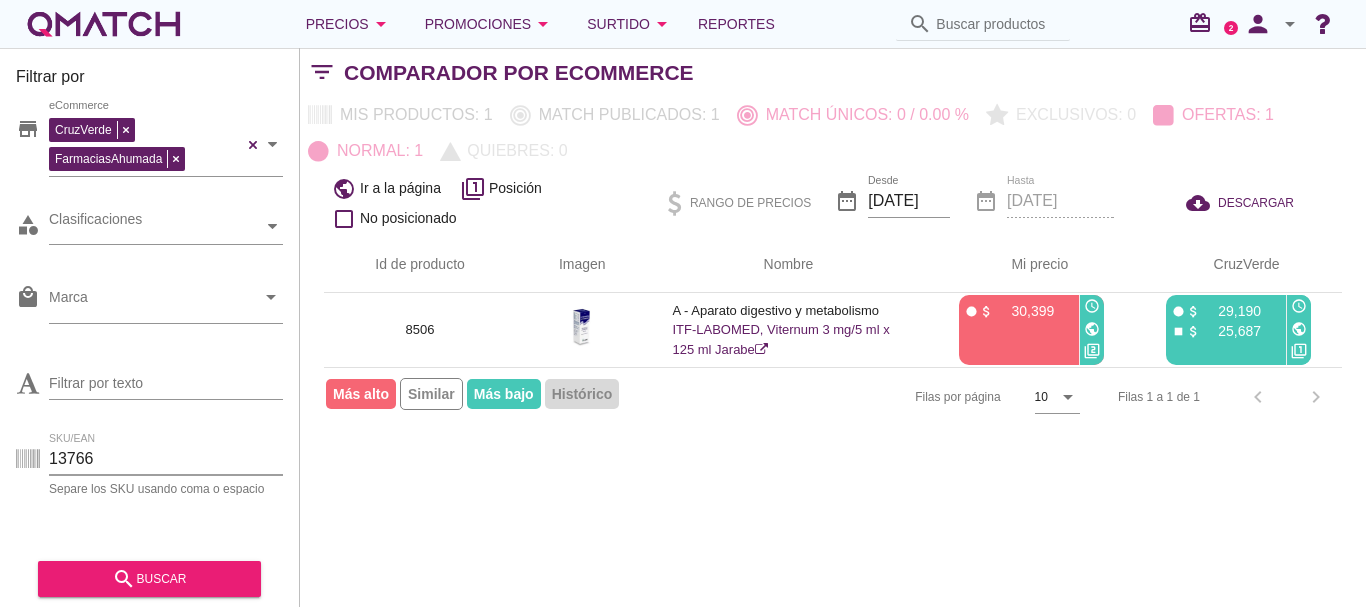 type on "13766" 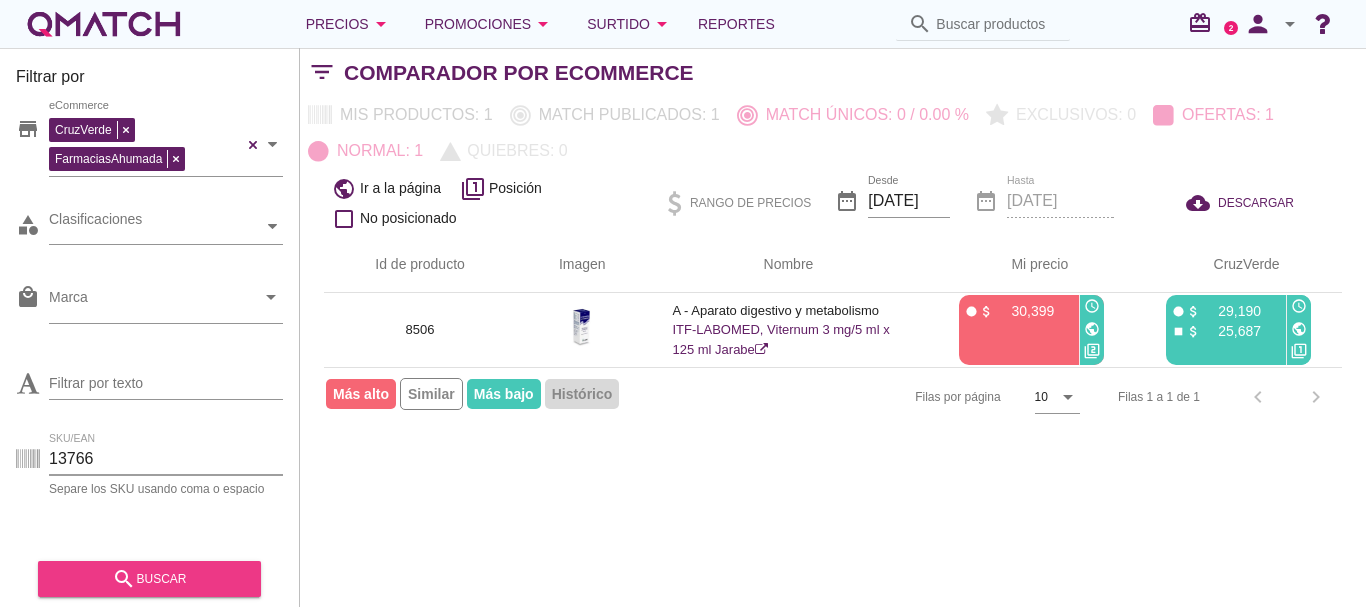 click on "search
buscar" at bounding box center [149, 579] 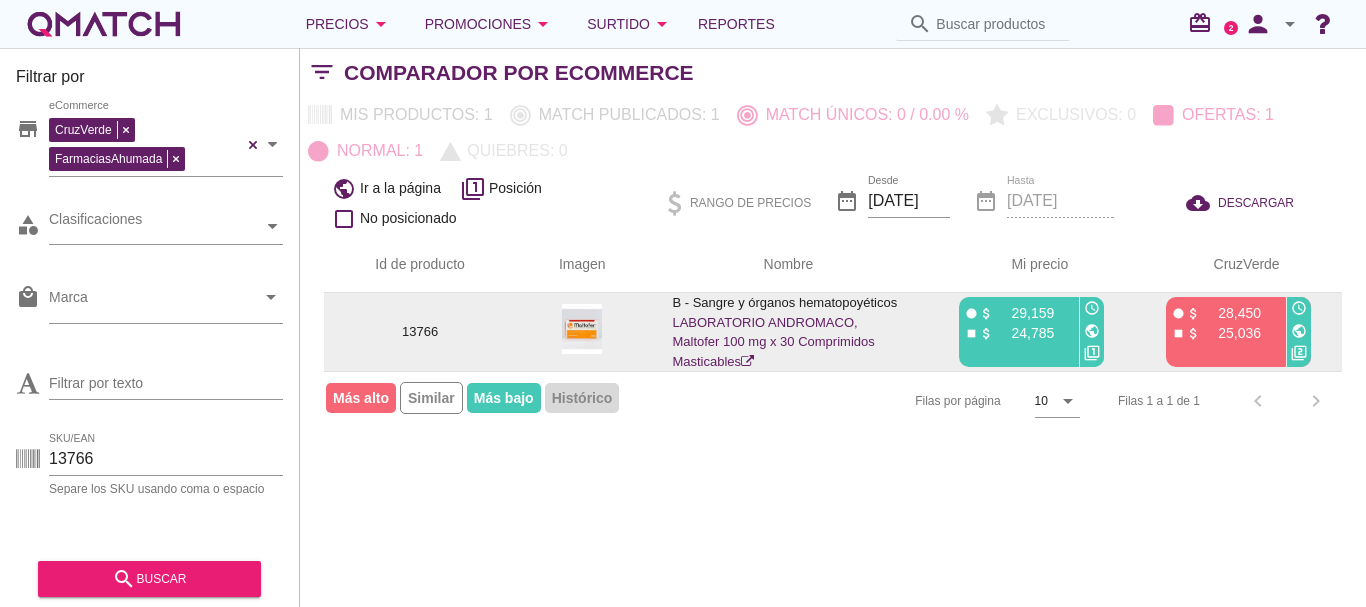 click on "public" at bounding box center [1299, 331] 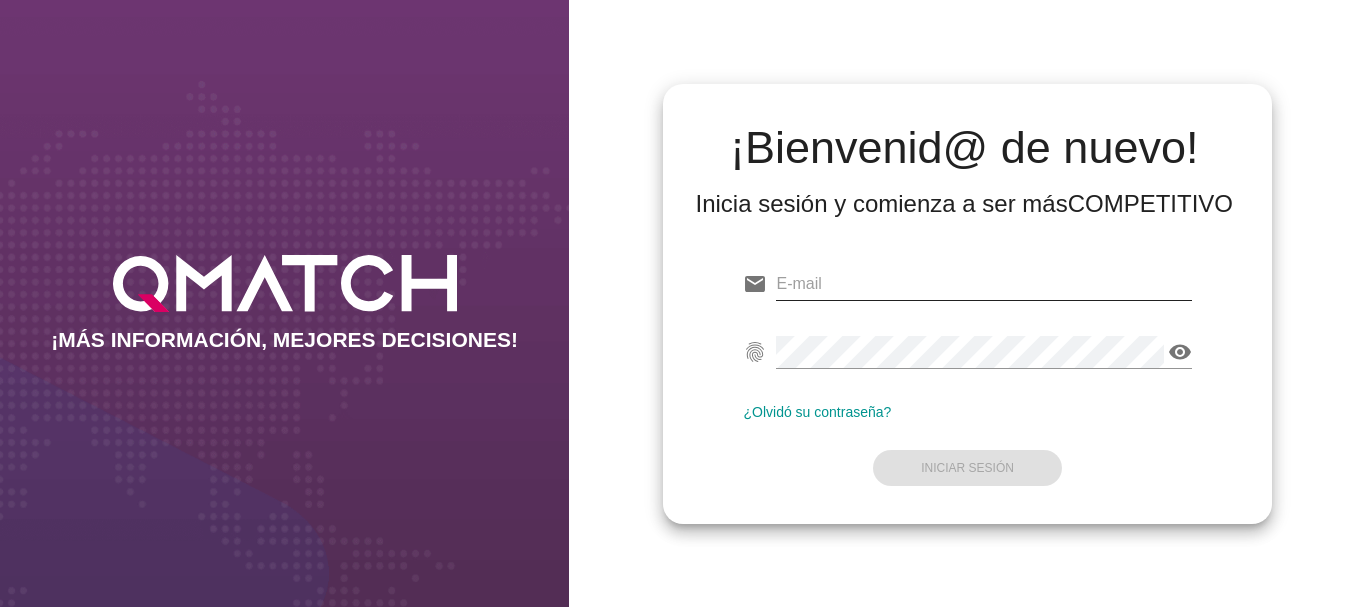 scroll, scrollTop: 0, scrollLeft: 0, axis: both 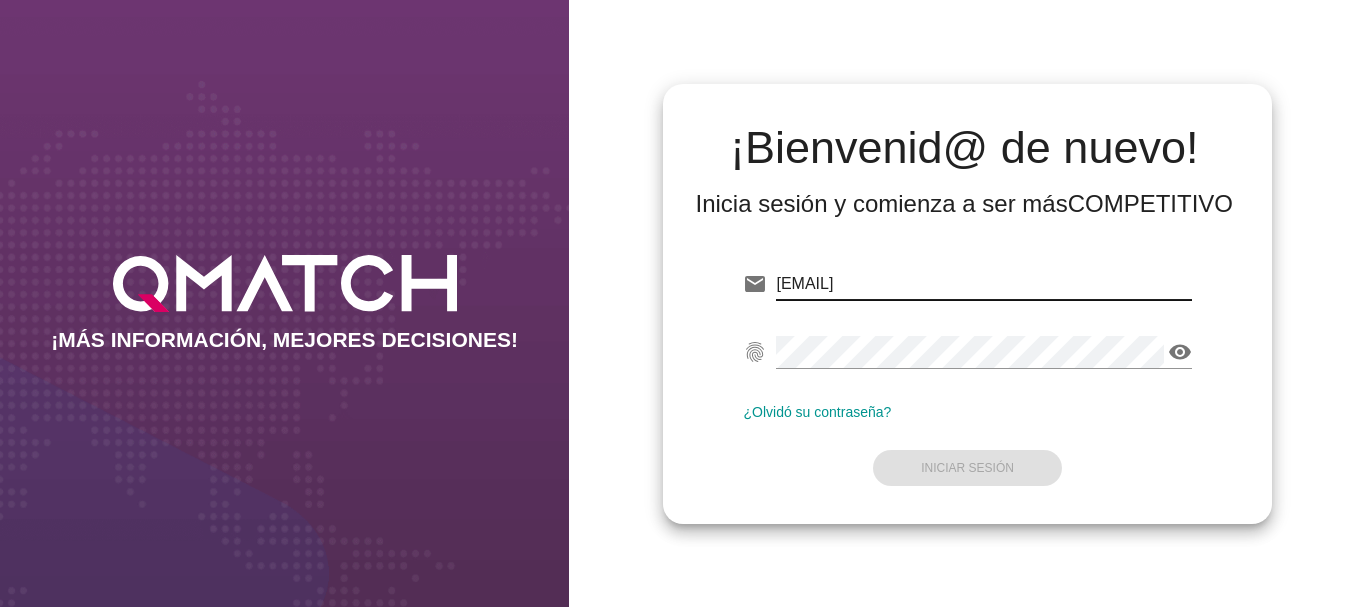 type on "[EMAIL]" 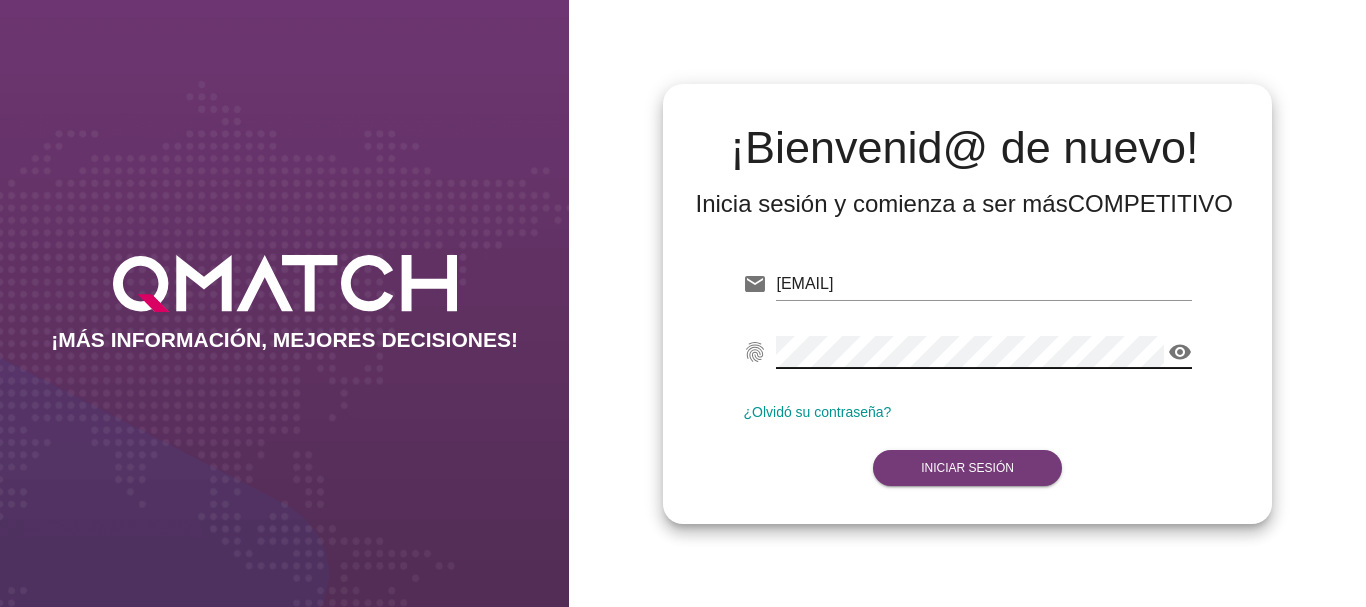 click on "Iniciar Sesión" at bounding box center (967, 468) 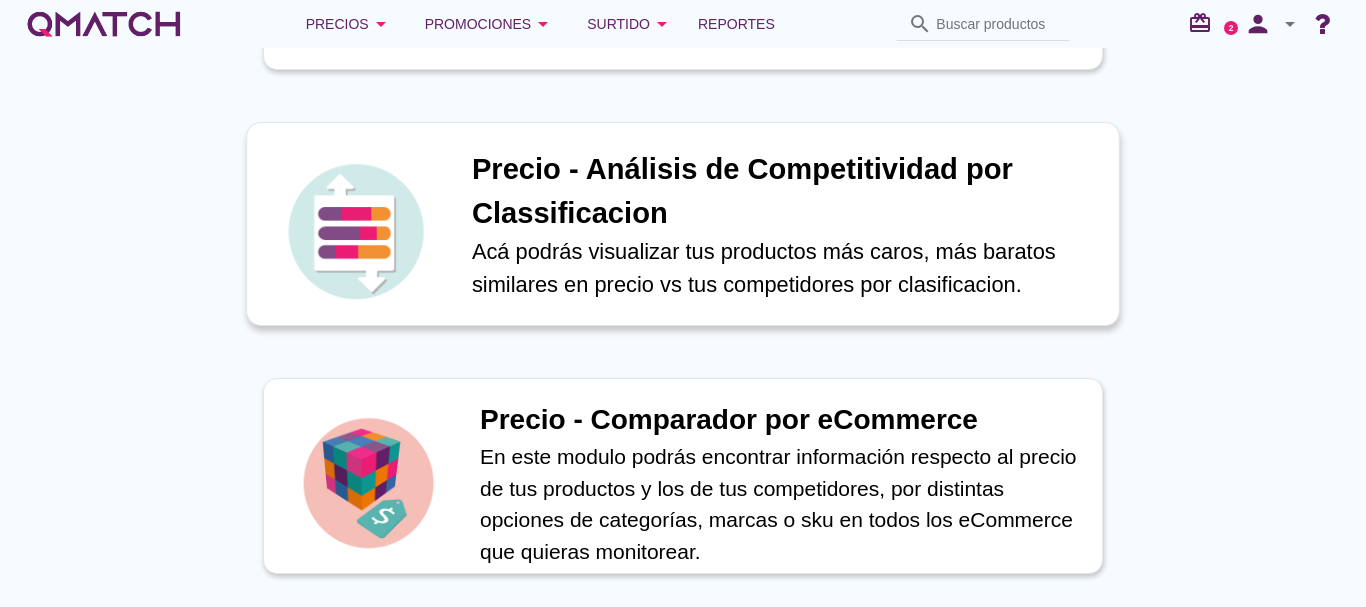 scroll, scrollTop: 600, scrollLeft: 0, axis: vertical 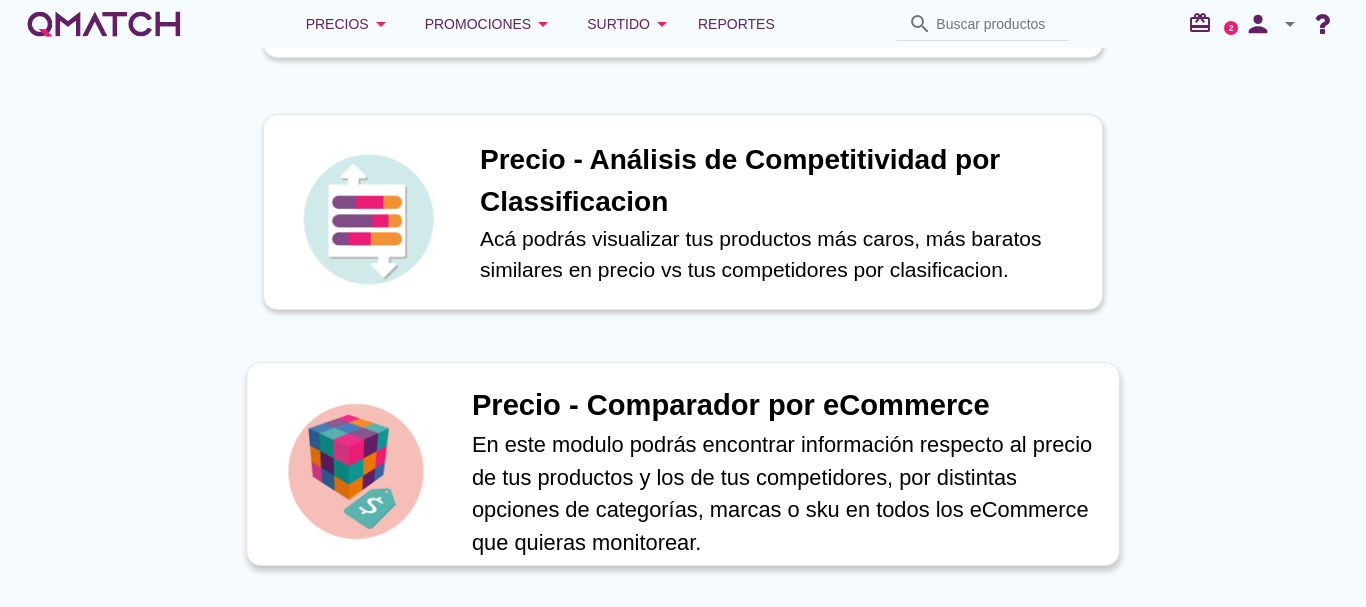 click on "Precio - Comparador por eCommerce" at bounding box center [785, 406] 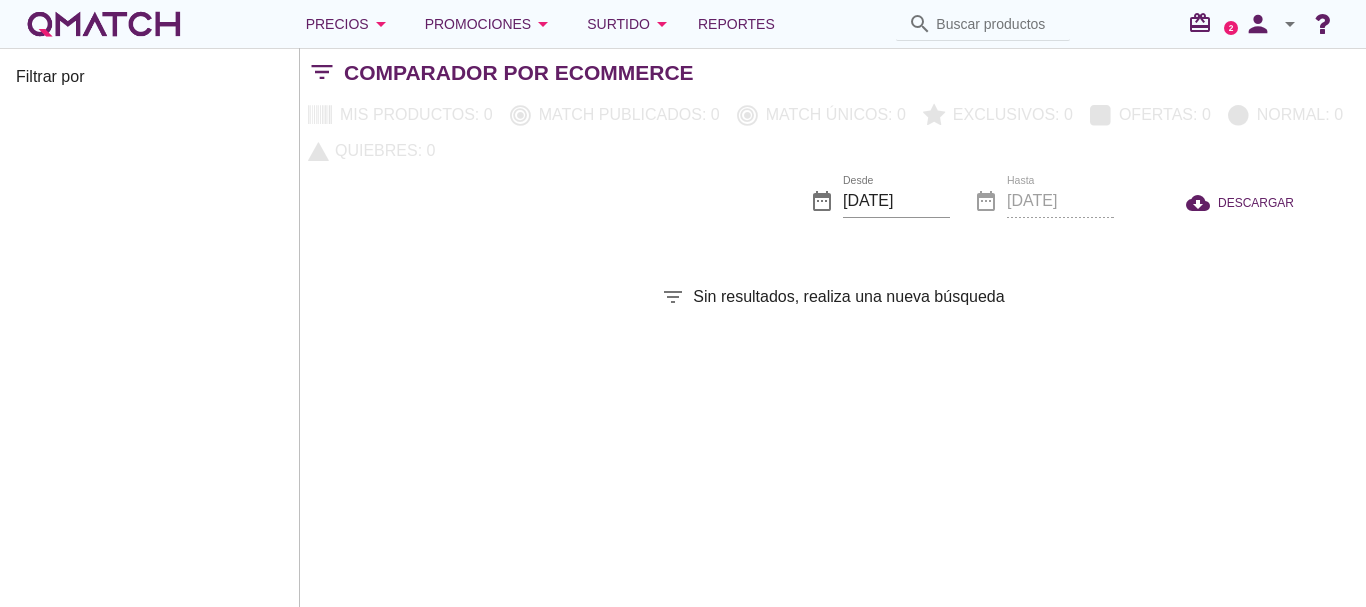 scroll, scrollTop: 0, scrollLeft: 0, axis: both 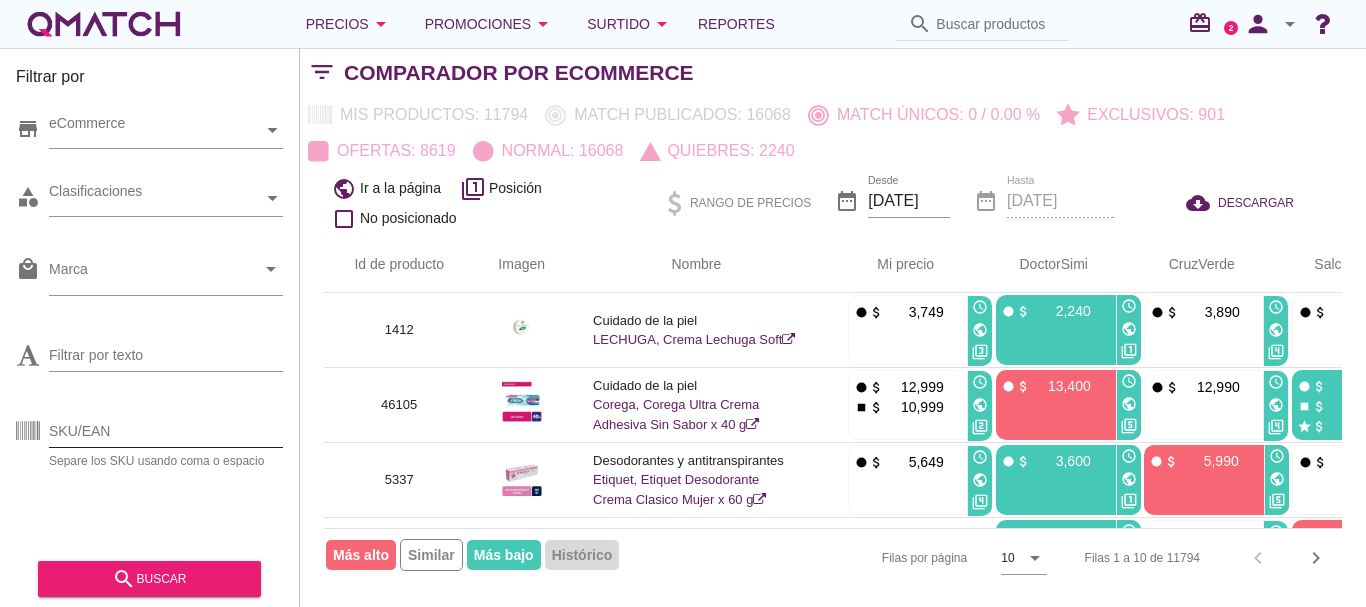 click on "SKU/EAN" at bounding box center (166, 431) 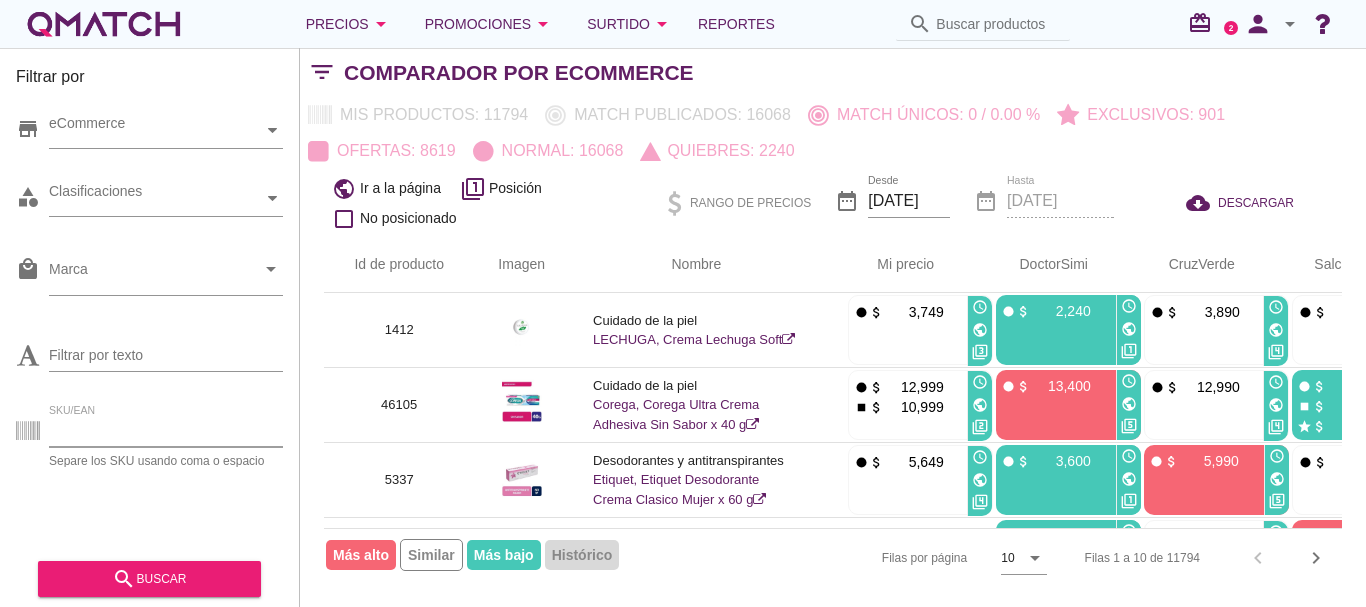 click on "SKU/EAN" at bounding box center [166, 431] 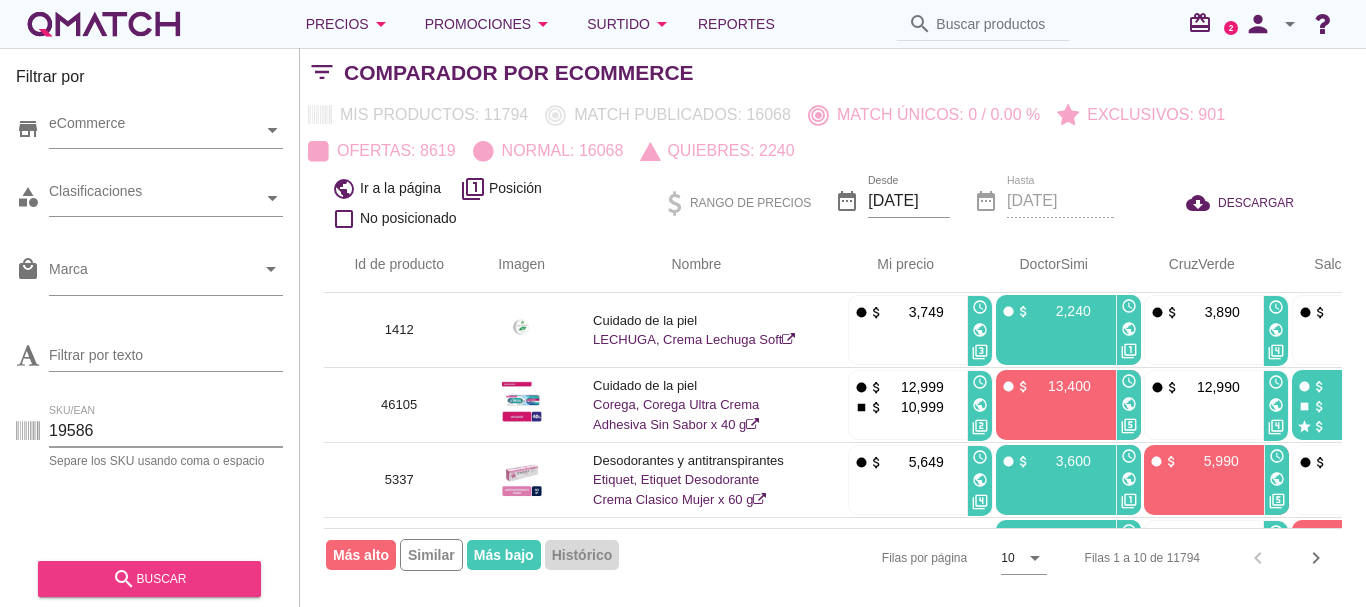 type on "19586" 